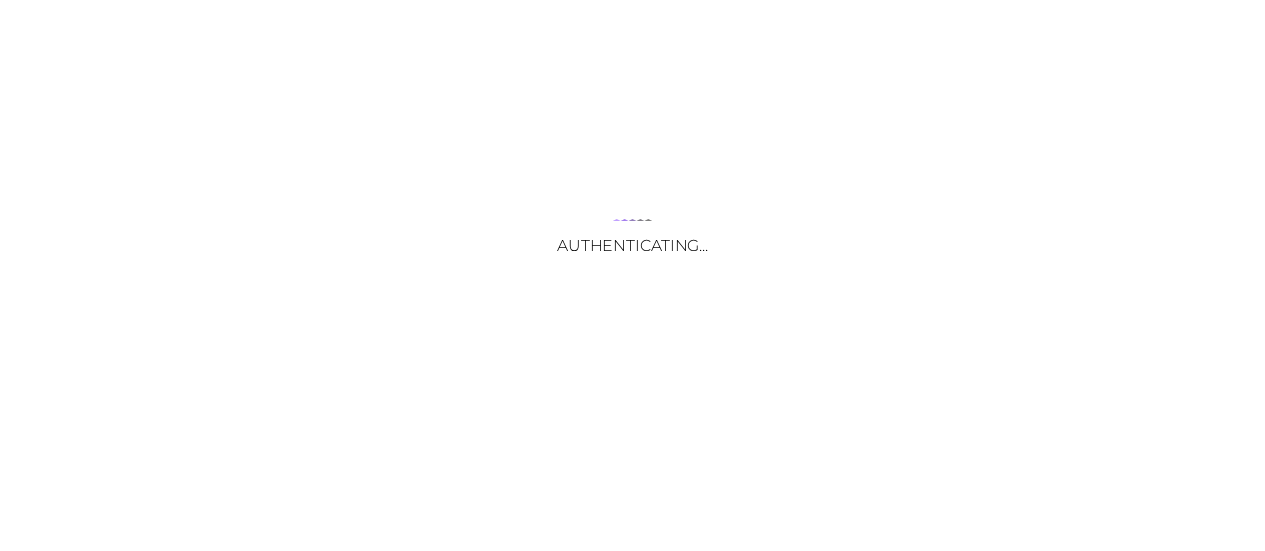 scroll, scrollTop: 0, scrollLeft: 0, axis: both 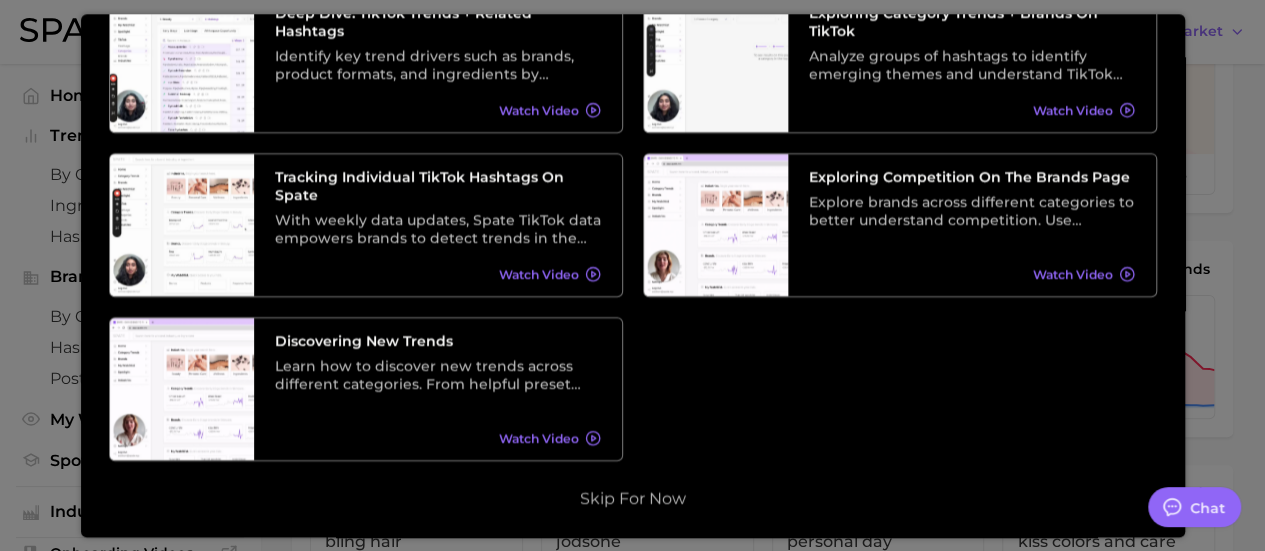 click on "Skip for now" at bounding box center [633, 499] 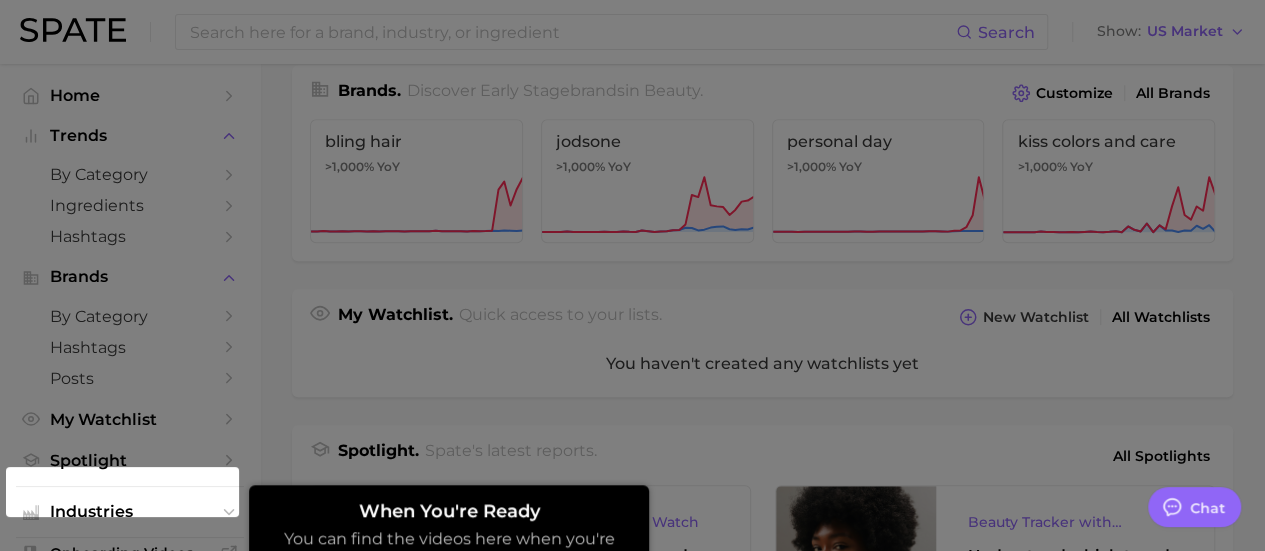 scroll, scrollTop: 600, scrollLeft: 0, axis: vertical 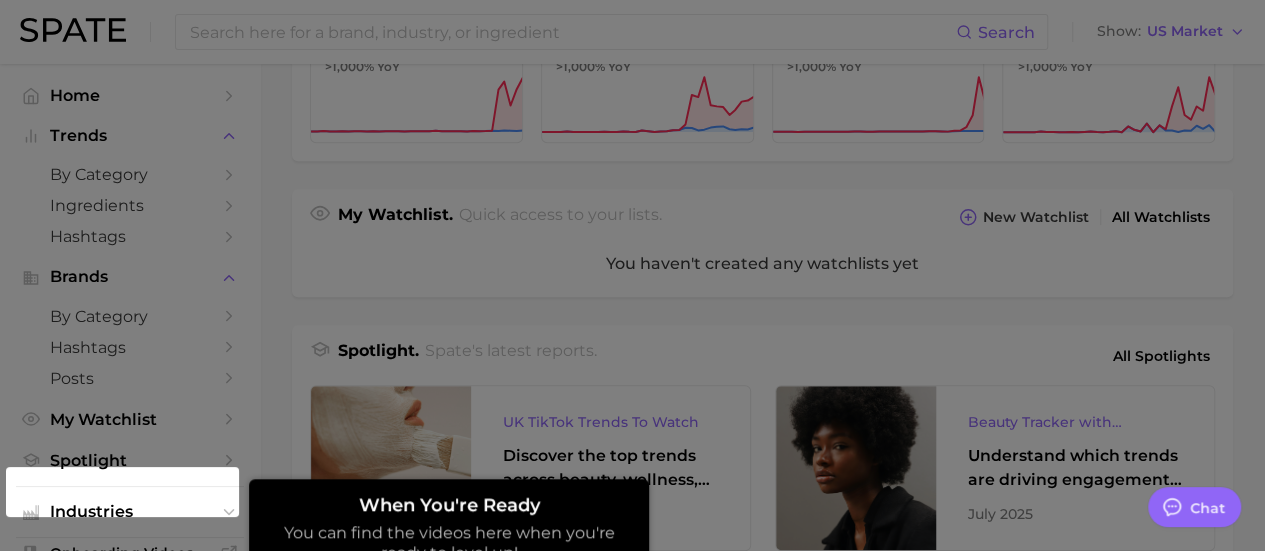 click on "When You're Ready You can find the videos here when you're ready to level up! Got it, thanks" at bounding box center (449, 555) 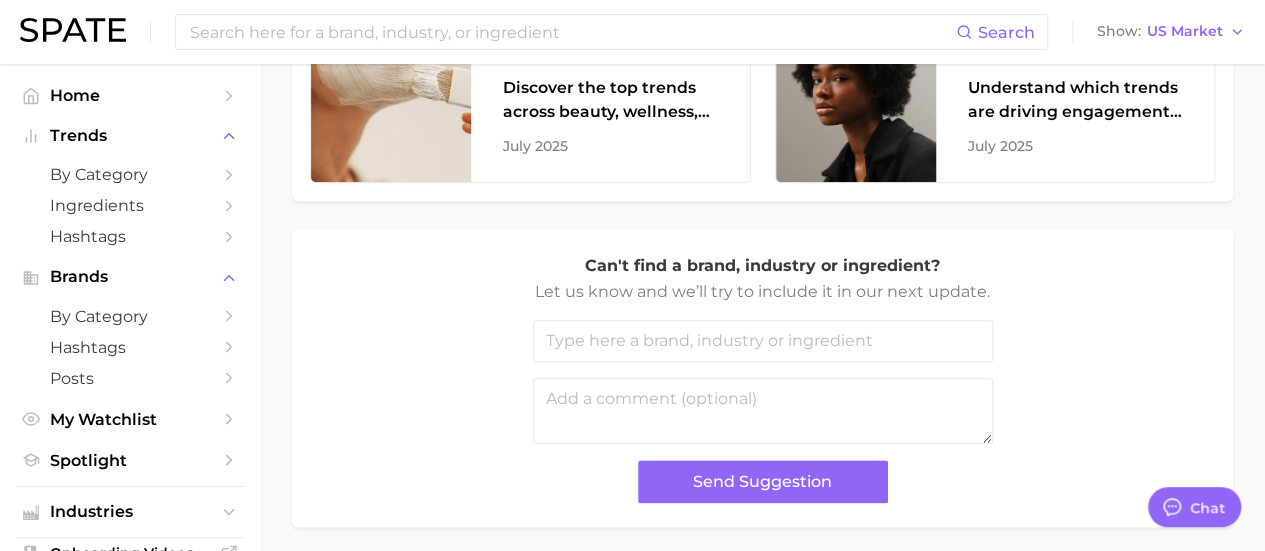 scroll, scrollTop: 1000, scrollLeft: 0, axis: vertical 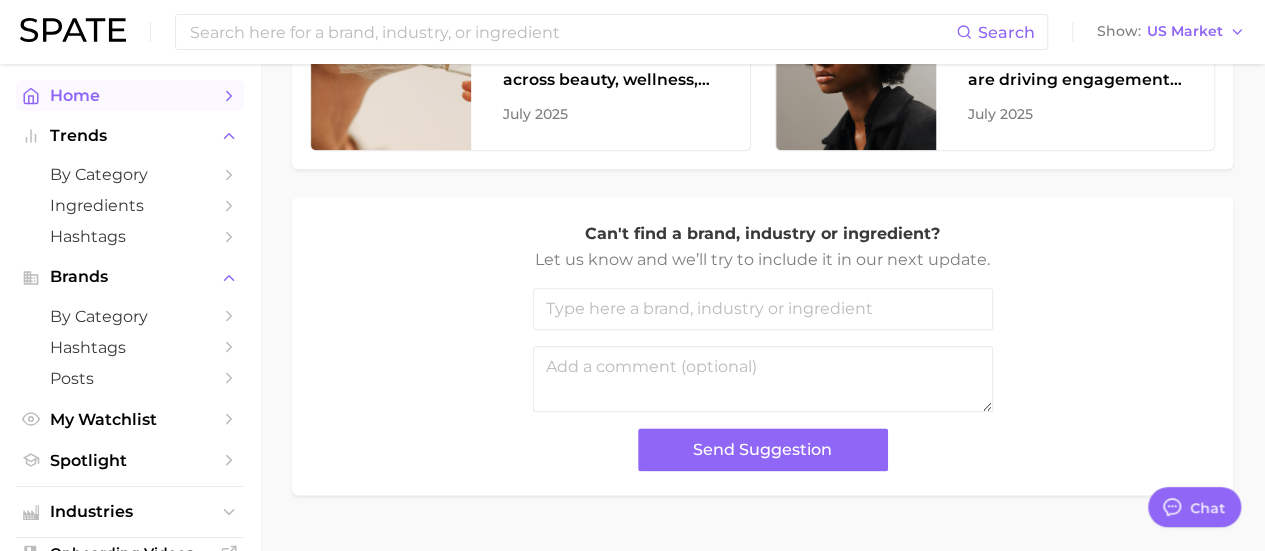 click on "Home" at bounding box center (130, 95) 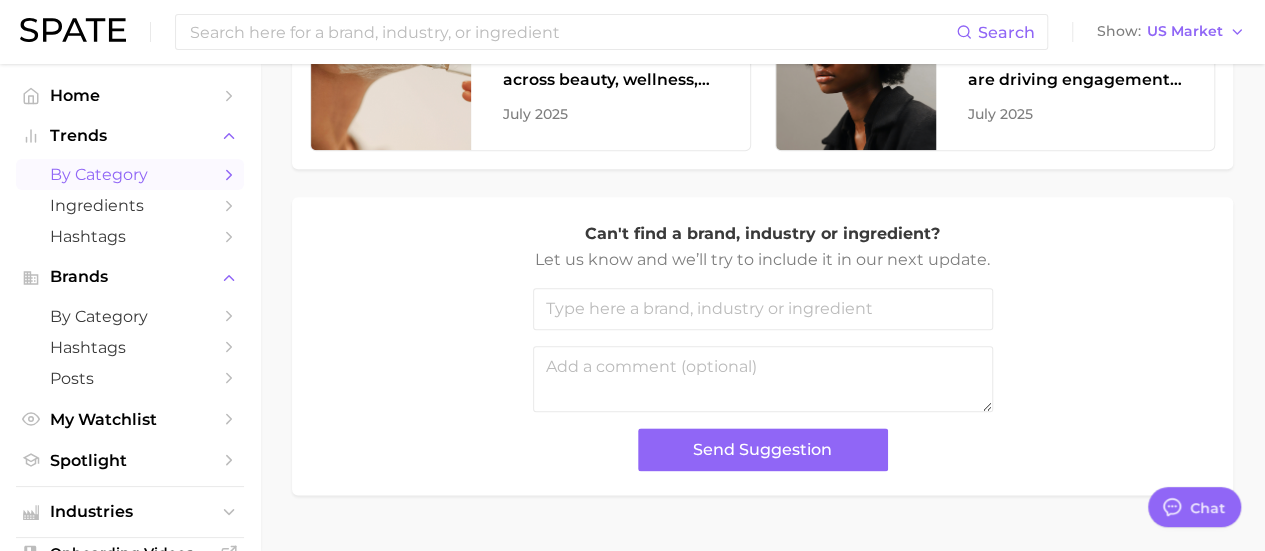 click on "by Category" at bounding box center (130, 174) 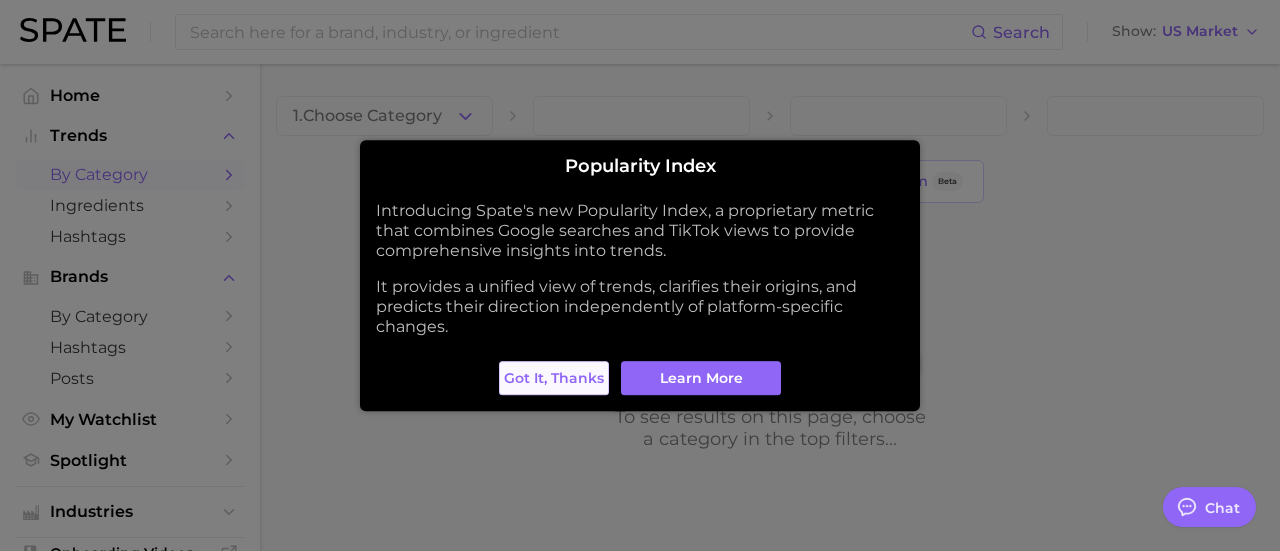 click on "Got it, thanks" at bounding box center [554, 378] 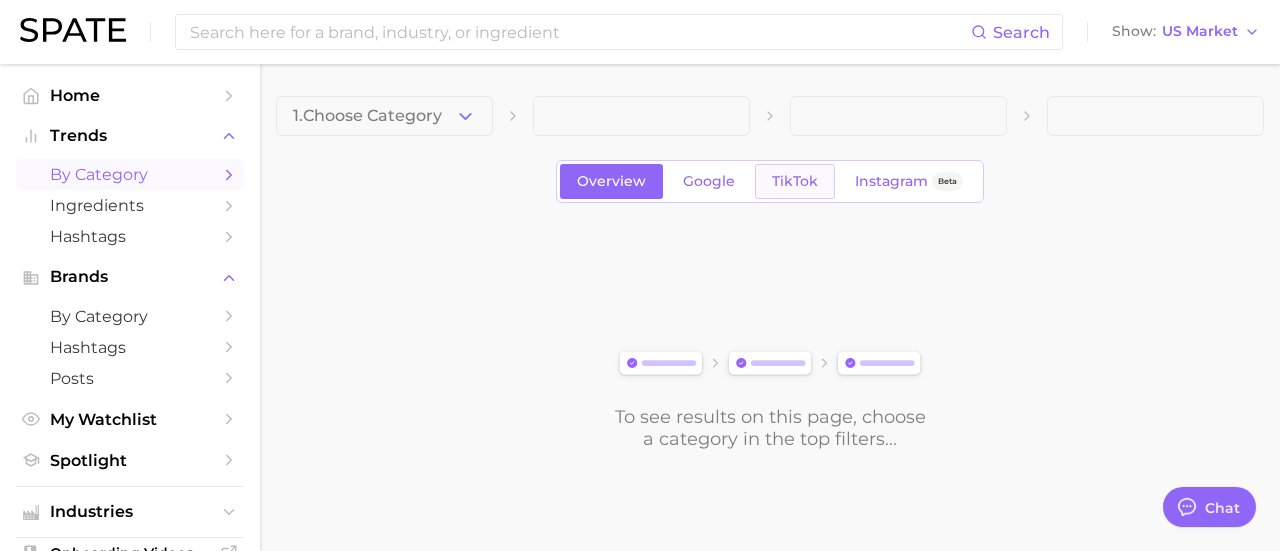 click on "TikTok" at bounding box center [795, 181] 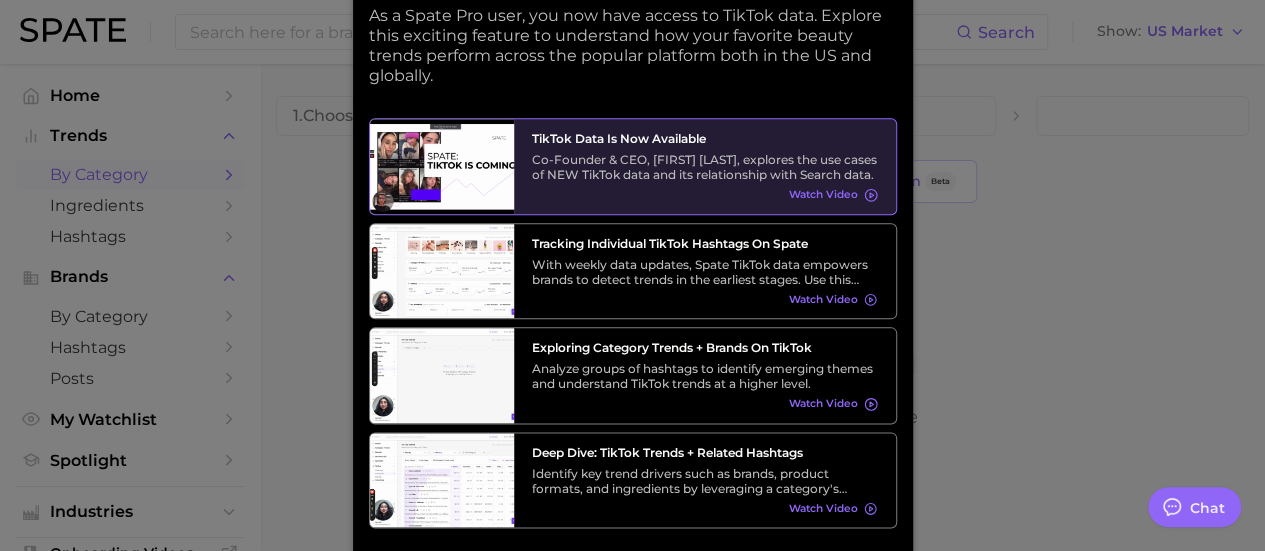 scroll, scrollTop: 18, scrollLeft: 0, axis: vertical 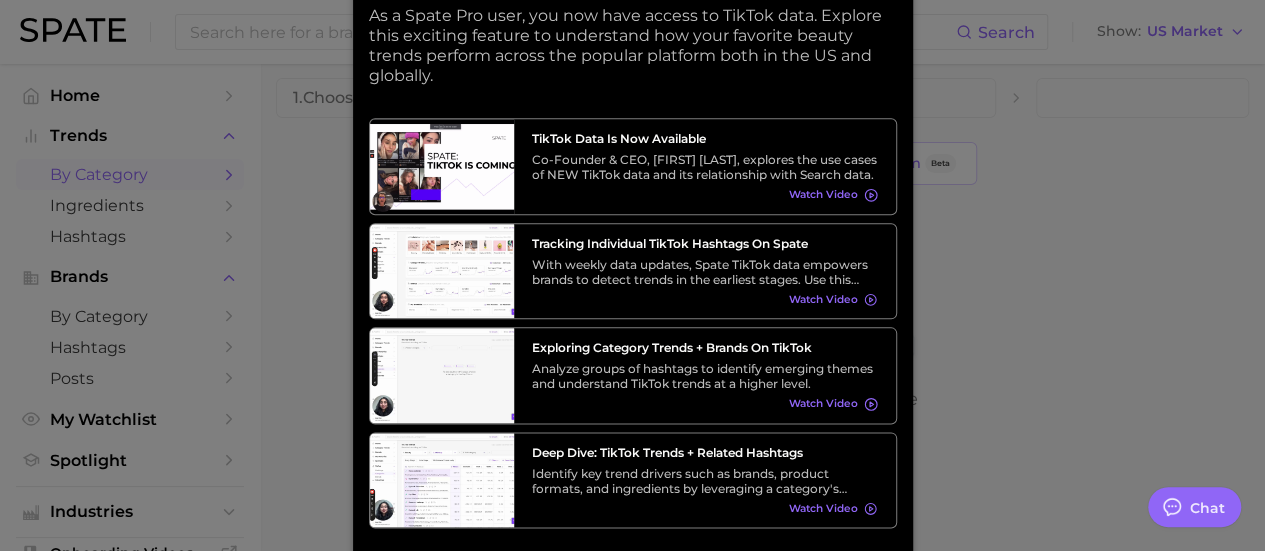 click on "TikTok insights at your fingertips. As a Spate Pro user, you now have access to TikTok data. Explore this exciting feature to understand how your favorite beauty trends perform across the popular platform both in the US and globally. TikTok data is now available Co-Founder & CEO, [FIRST] [LAST], explores the use cases of NEW TikTok data and its relationship with Search data. Watch Video Tracking Individual TikTok Hashtags on Spate With weekly data updates, Spate TikTok data empowers brands to detect trends in the earliest stages. Use this tutorial to learn how to quickly and efficiently uncover new trends. Watch Video Exploring Category Trends + Brands on TikTok Analyze groups of hashtags to identify emerging themes and understand TikTok trends at a higher level. Watch Video Deep Dive: TikTok Trends + Related Hashtags Identify key trend drivers such as brands, product formats, and ingredients by leveraging a category's related hashtags. Watch Video Got it, thanks" at bounding box center [633, 275] 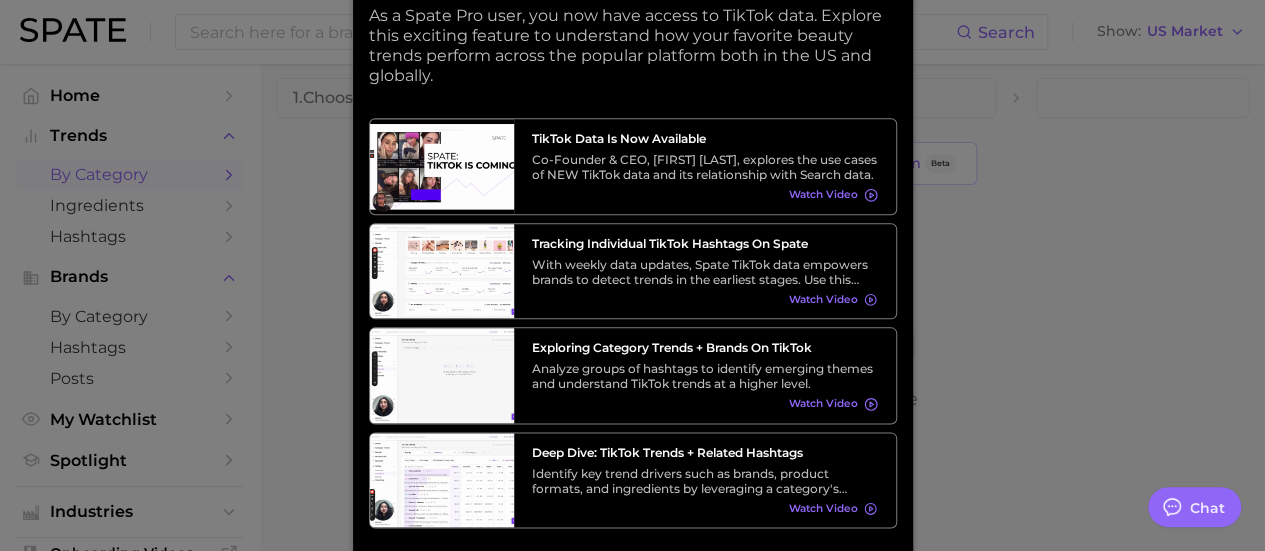 click on "TikTok insights at your fingertips. As a Spate Pro user, you now have access to TikTok data. Explore this exciting feature to understand how your favorite beauty trends perform across the popular platform both in the US and globally. TikTok data is now available Co-Founder & CEO, [FIRST] [LAST], explores the use cases of NEW TikTok data and its relationship with Search data. Watch Video Tracking Individual TikTok Hashtags on Spate With weekly data updates, Spate TikTok data empowers brands to detect trends in the earliest stages. Use this tutorial to learn how to quickly and efficiently uncover new trends. Watch Video Exploring Category Trends + Brands on TikTok Analyze groups of hashtags to identify emerging themes and understand TikTok trends at a higher level. Watch Video Deep Dive: TikTok Trends + Related Hashtags Identify key trend drivers such as brands, product formats, and ingredients by leveraging a category's related hashtags. Watch Video Got it, thanks" at bounding box center (633, 275) 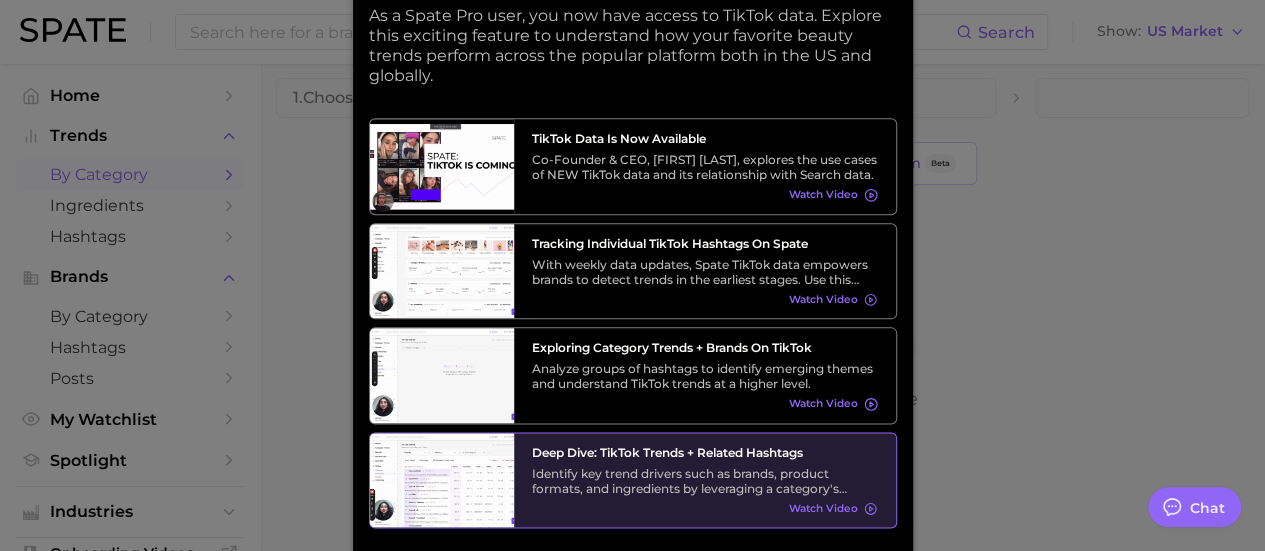 click on "Watch Video" at bounding box center [823, 508] 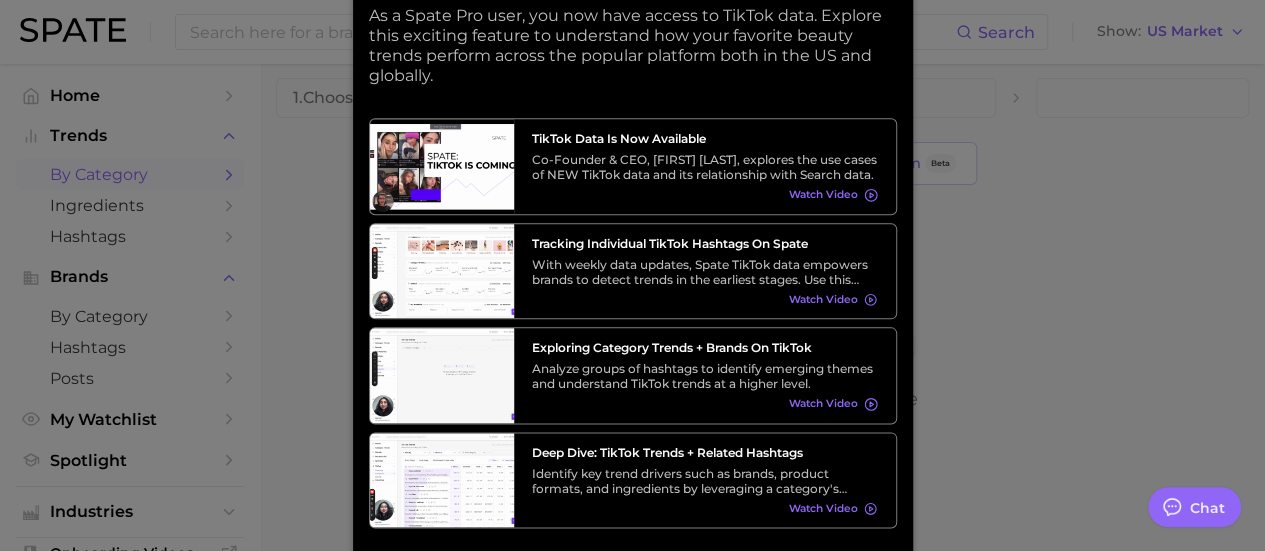 click at bounding box center (632, 266) 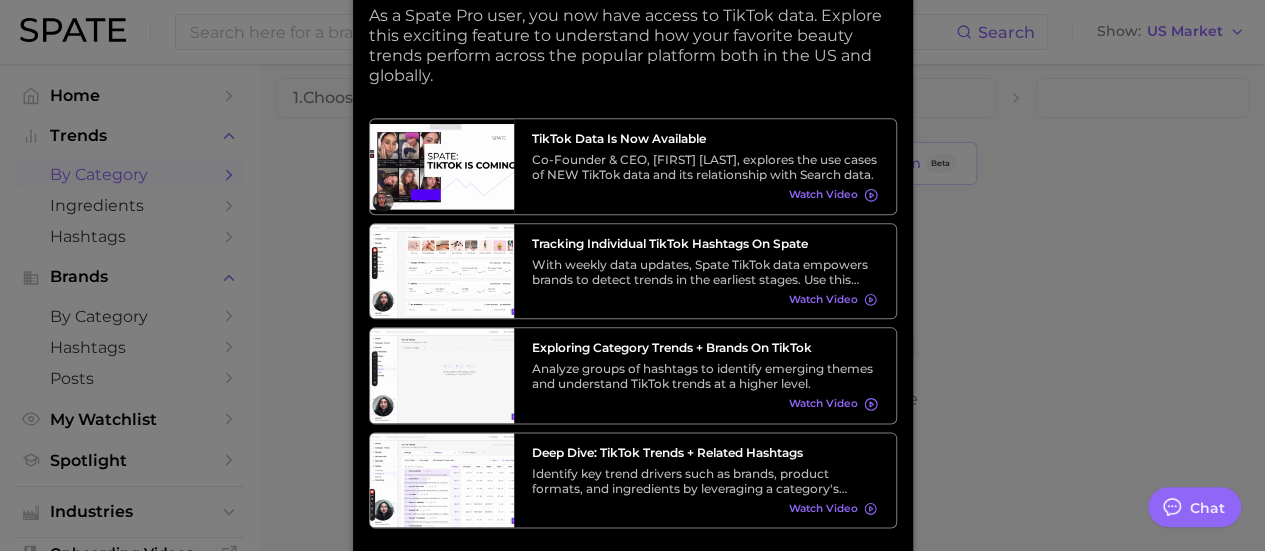 scroll, scrollTop: 0, scrollLeft: 0, axis: both 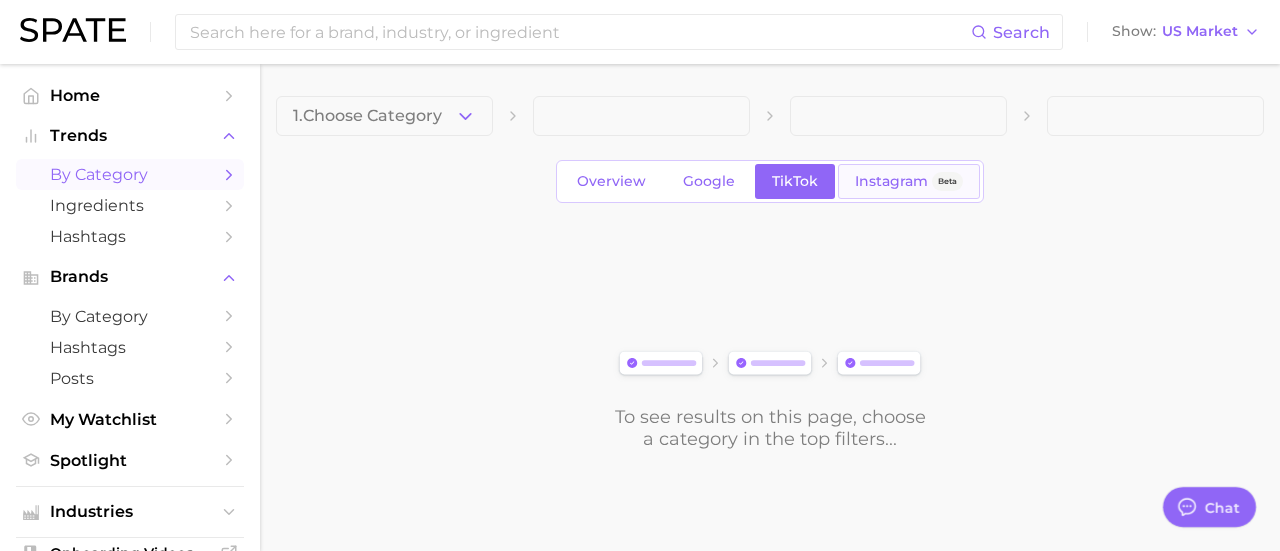 click on "Instagram" at bounding box center (891, 181) 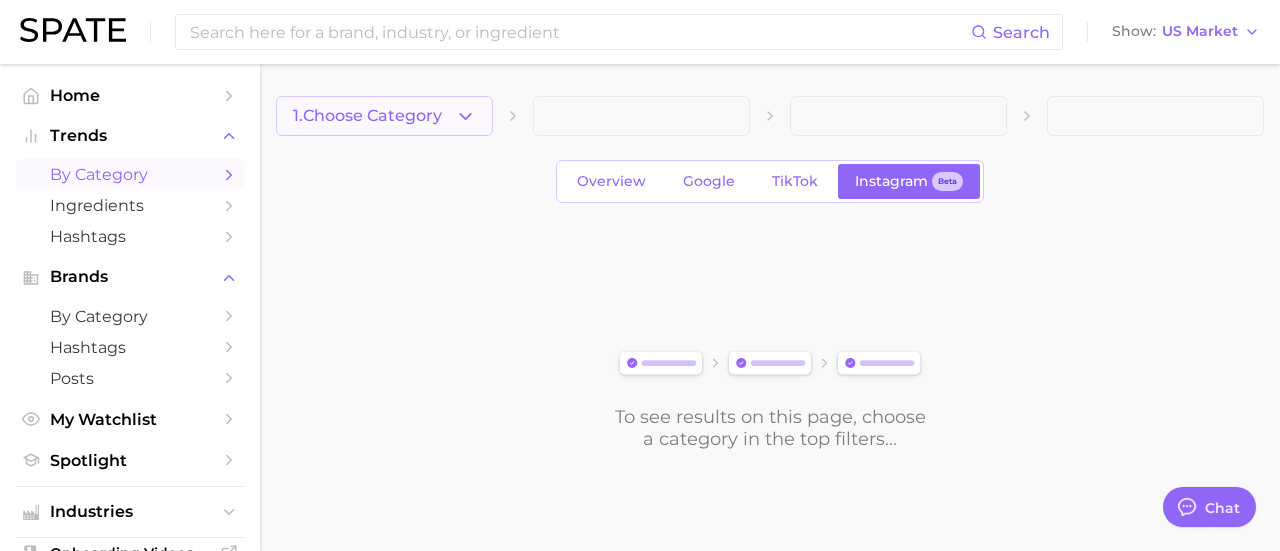 click on "1.  Choose Category" at bounding box center (367, 116) 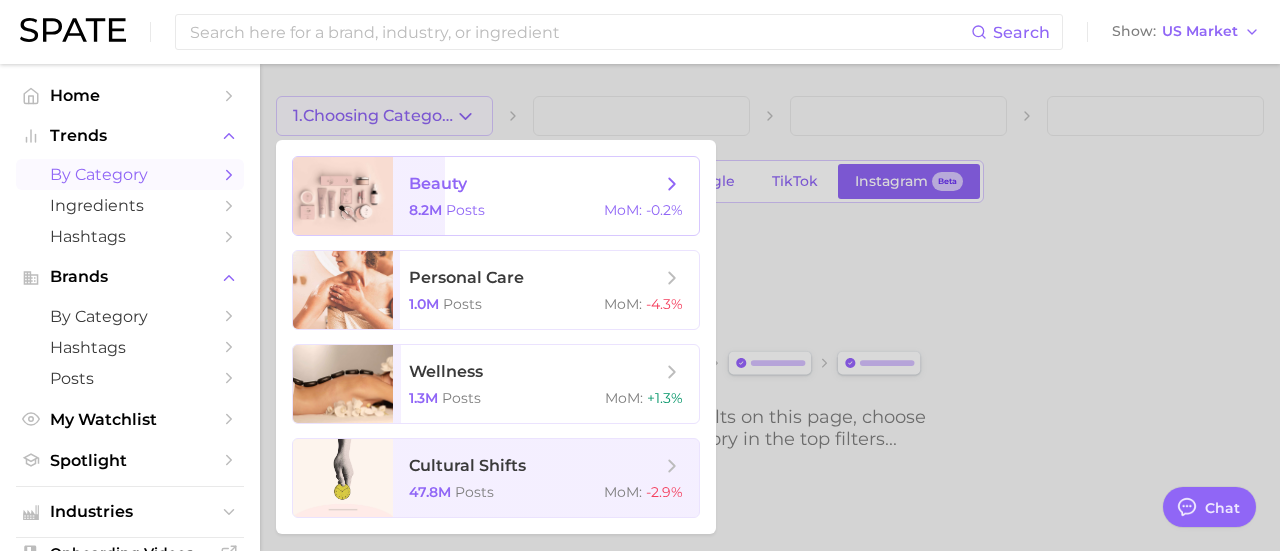 click on "beauty 8.2m   Posts MoM :   -0.2%" at bounding box center [546, 196] 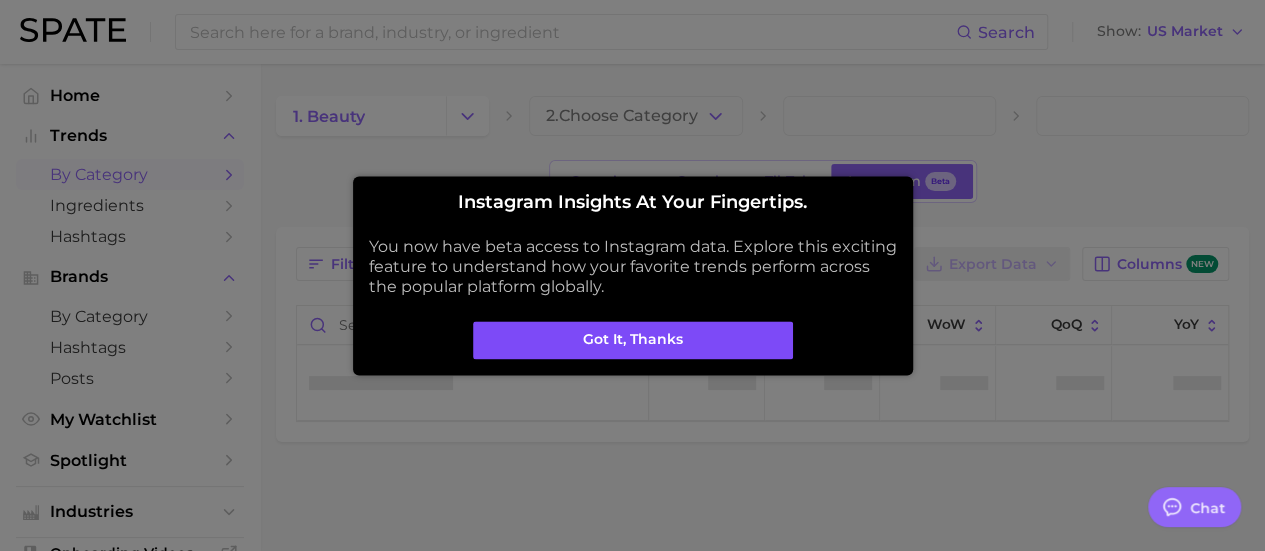 click on "Got it, thanks" at bounding box center [633, 340] 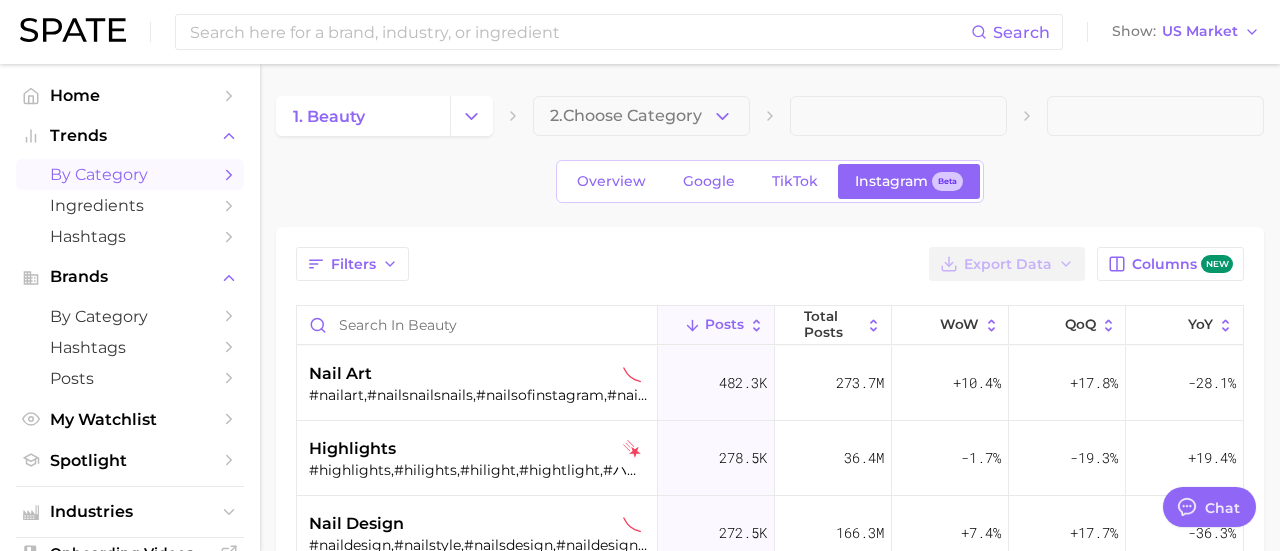 type on "x" 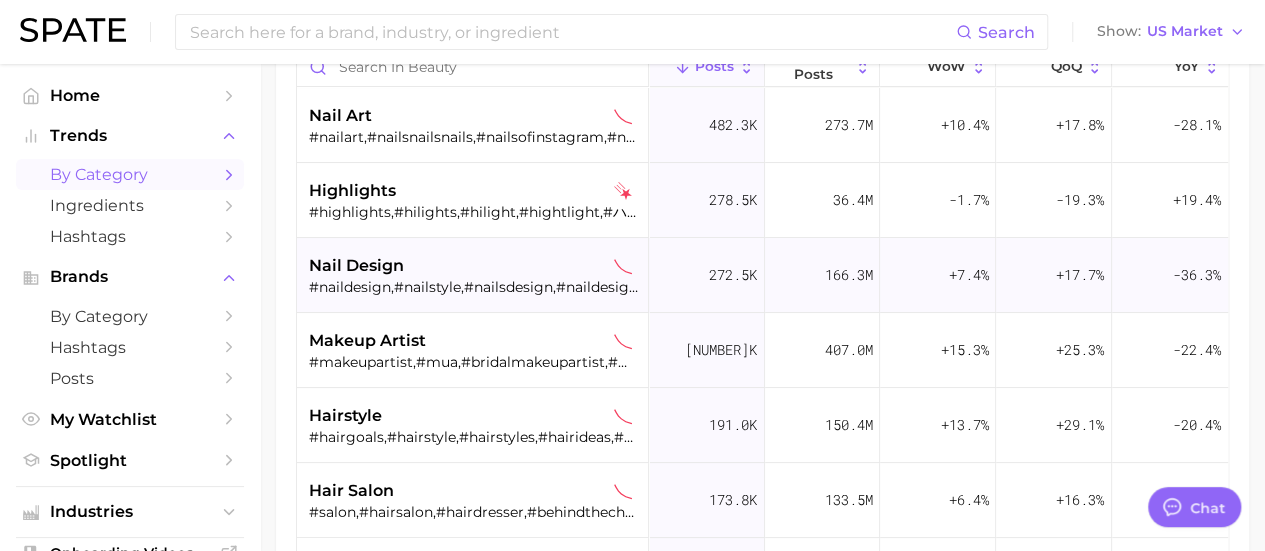 scroll, scrollTop: 300, scrollLeft: 0, axis: vertical 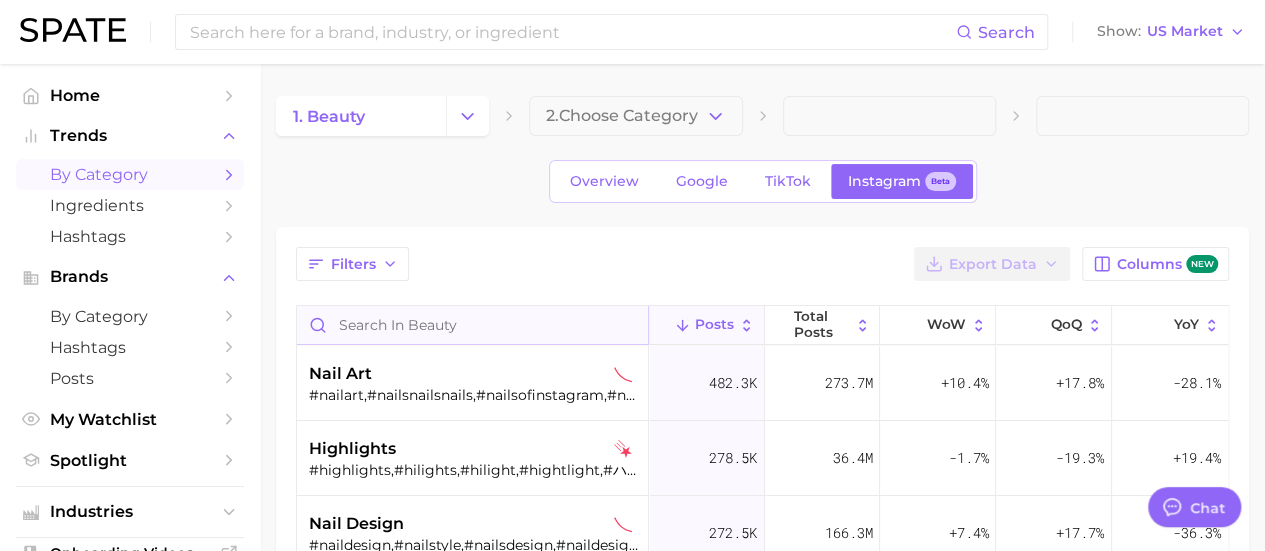 click at bounding box center (472, 325) 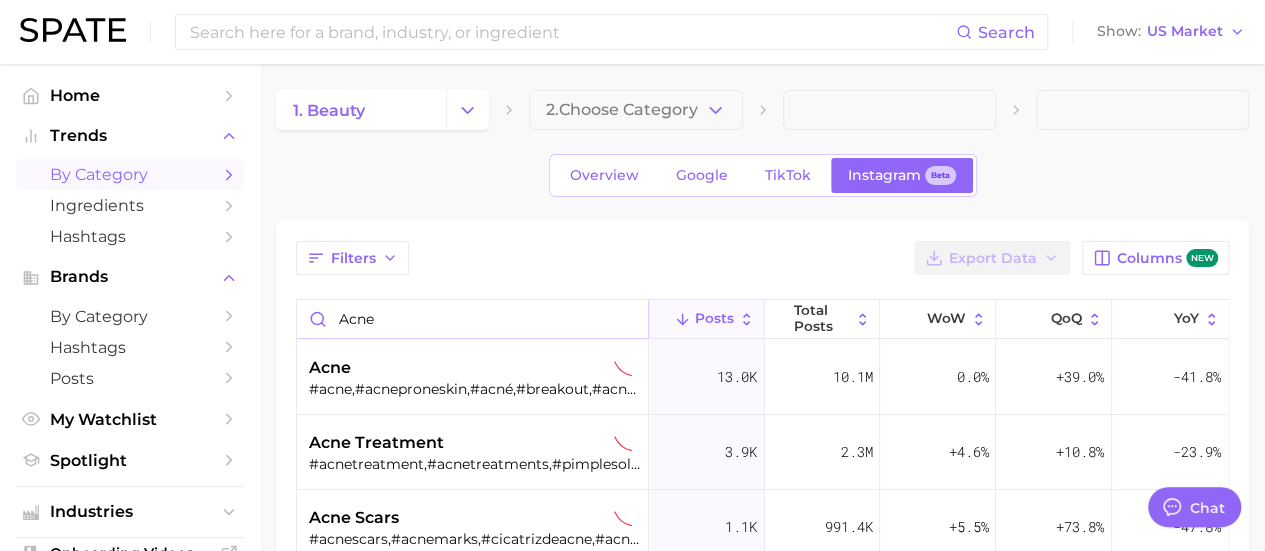 scroll, scrollTop: 100, scrollLeft: 0, axis: vertical 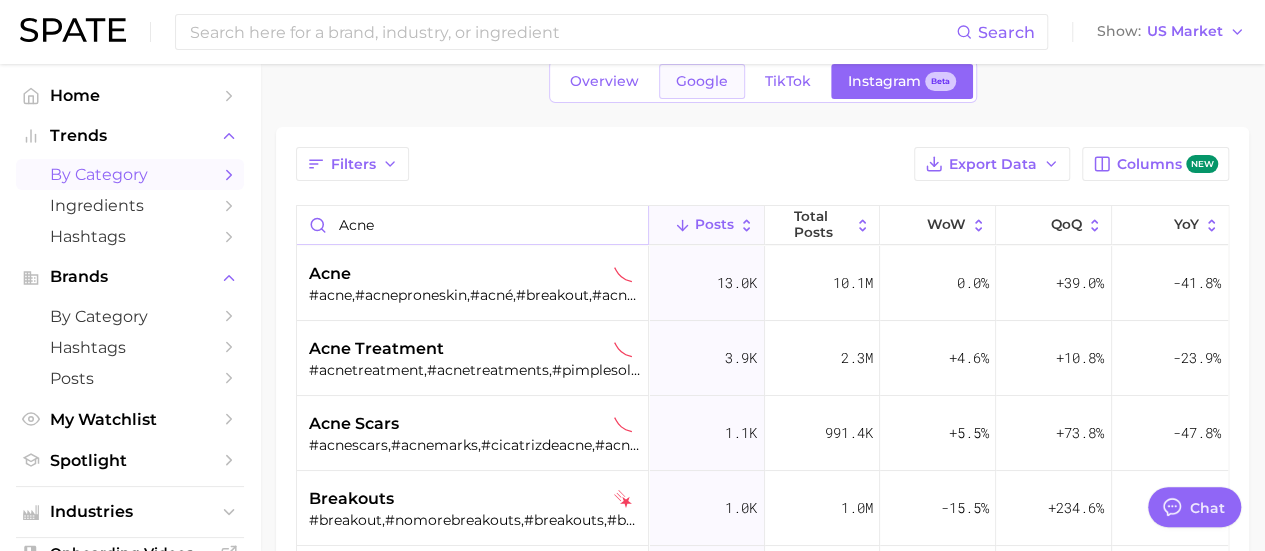 type on "acne" 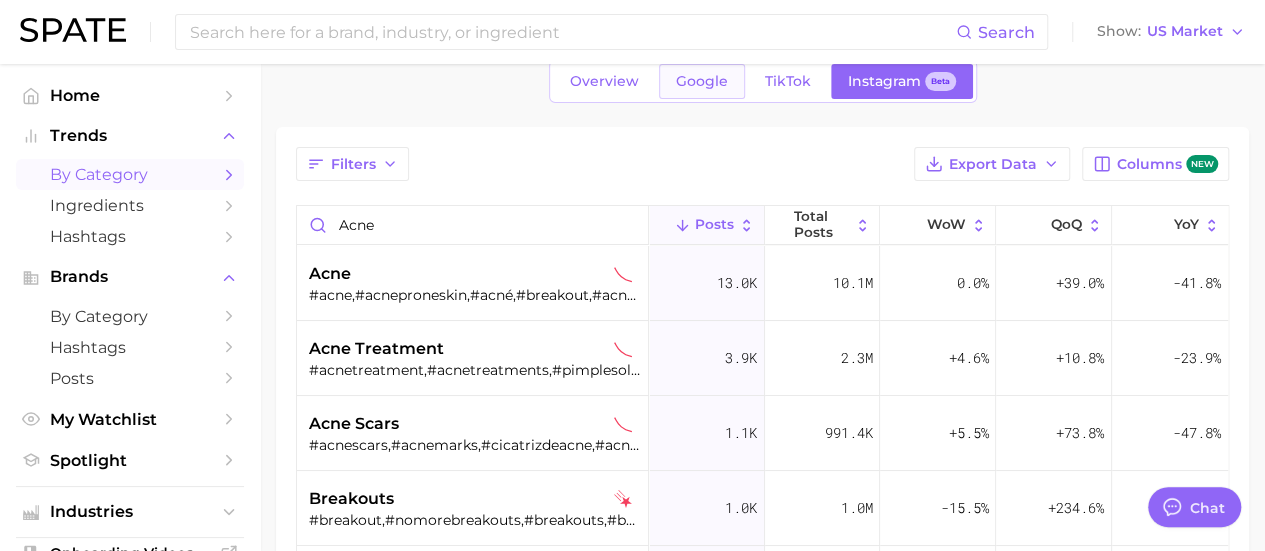 click on "Google" at bounding box center [702, 81] 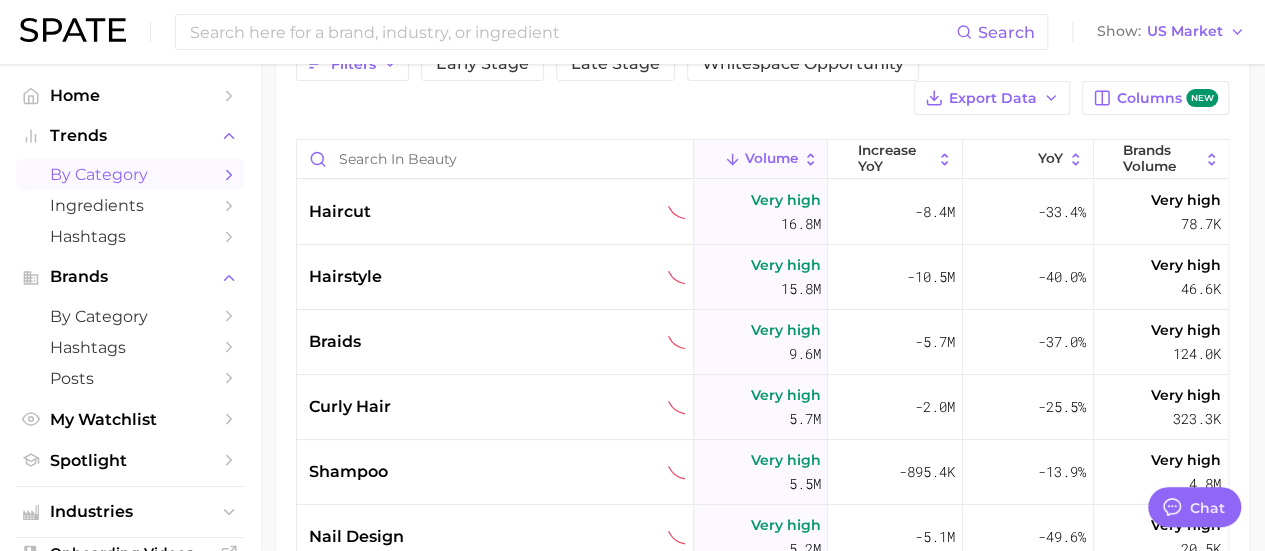 scroll, scrollTop: 212, scrollLeft: 0, axis: vertical 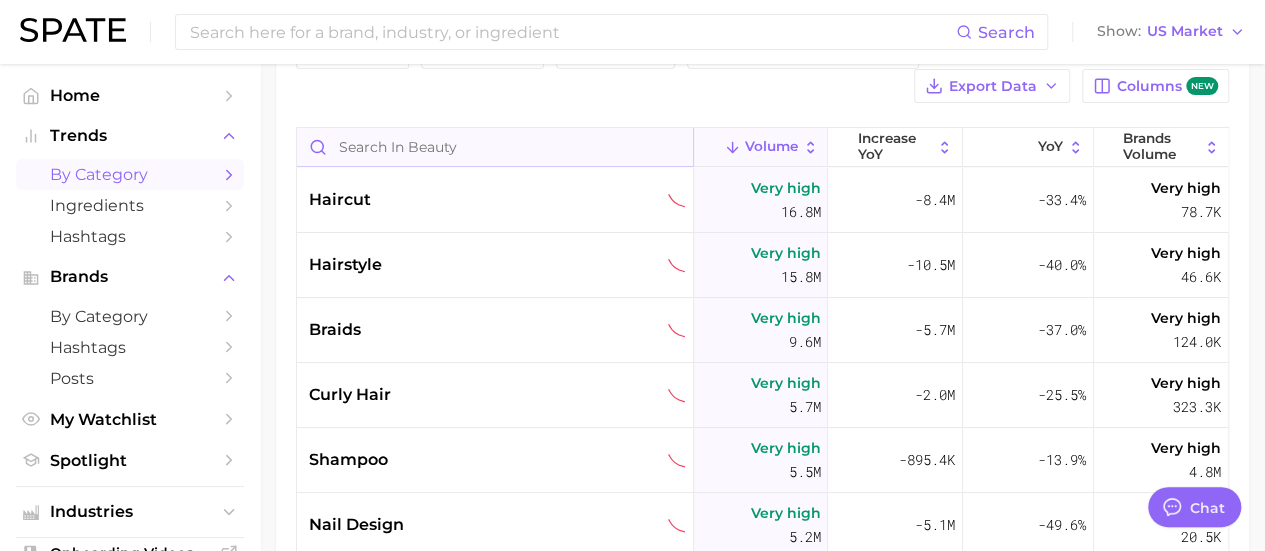 click at bounding box center [495, 147] 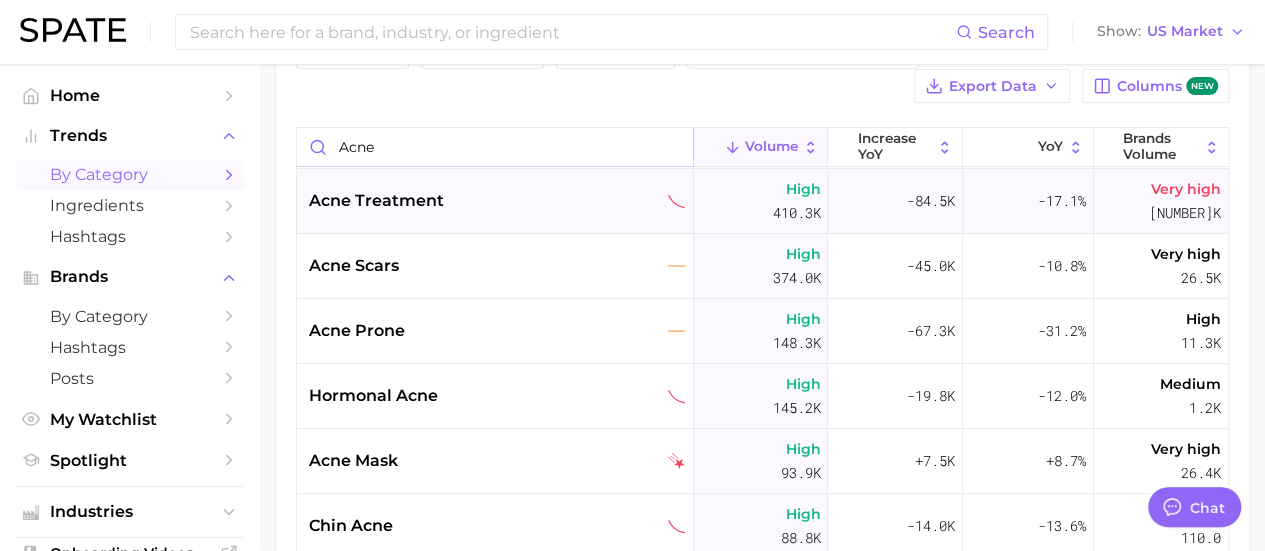 scroll, scrollTop: 0, scrollLeft: 0, axis: both 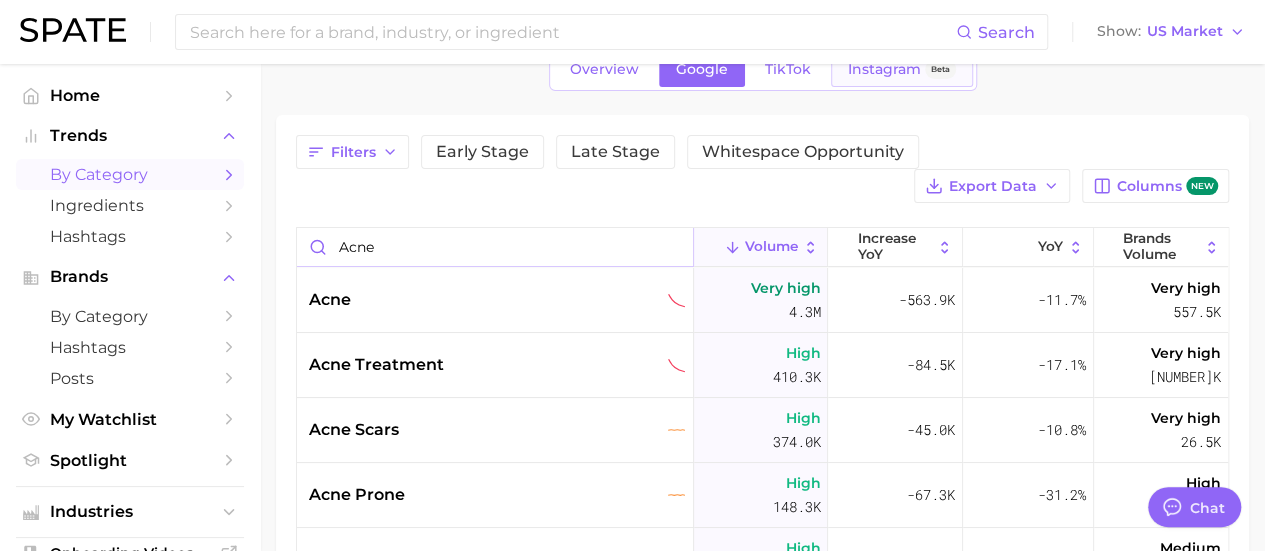 type on "acne" 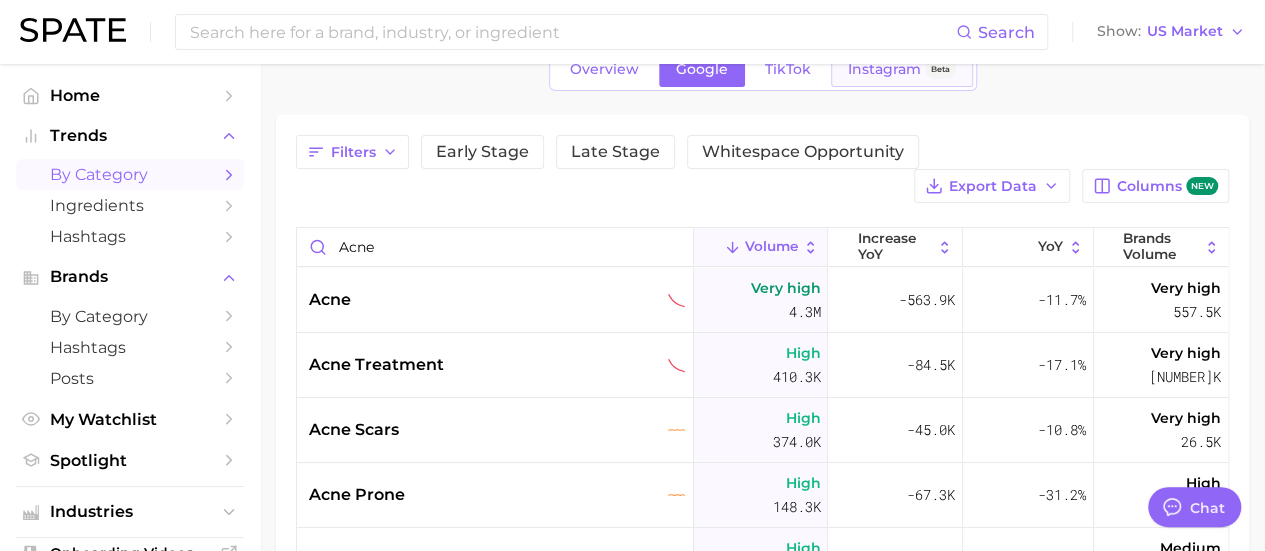 click on "Instagram" at bounding box center (884, 69) 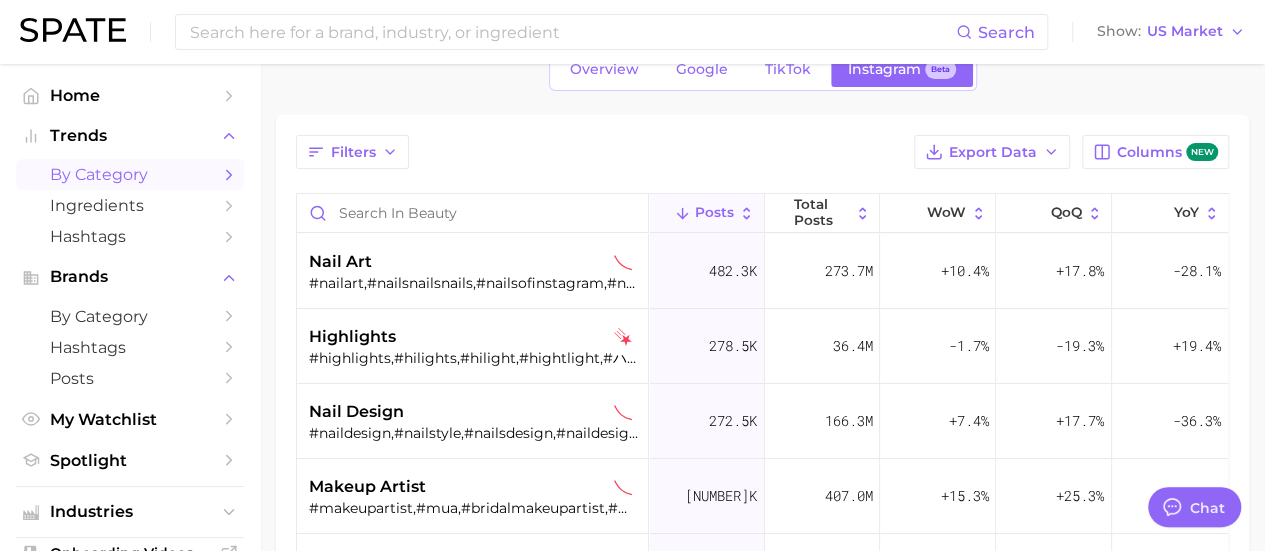 scroll, scrollTop: 0, scrollLeft: 0, axis: both 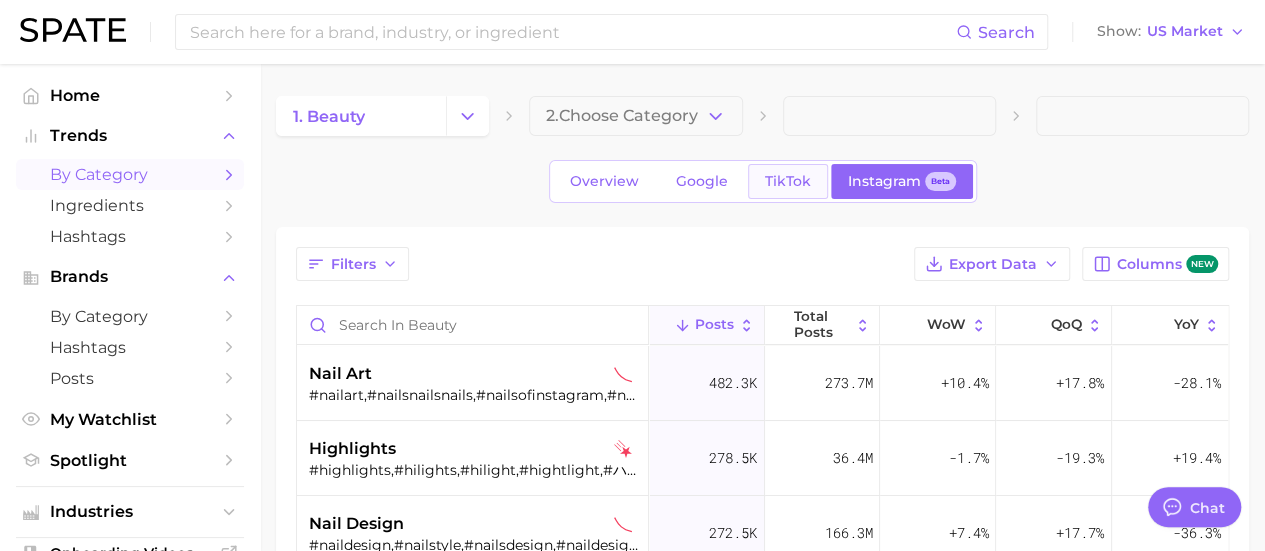 click on "TikTok" at bounding box center (788, 181) 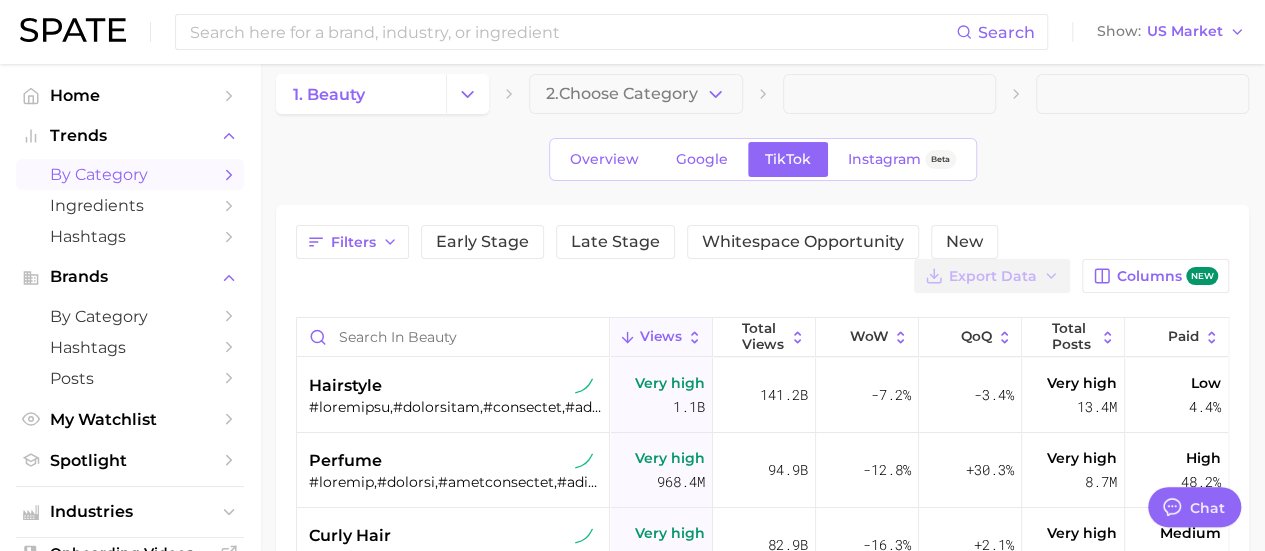 type on "x" 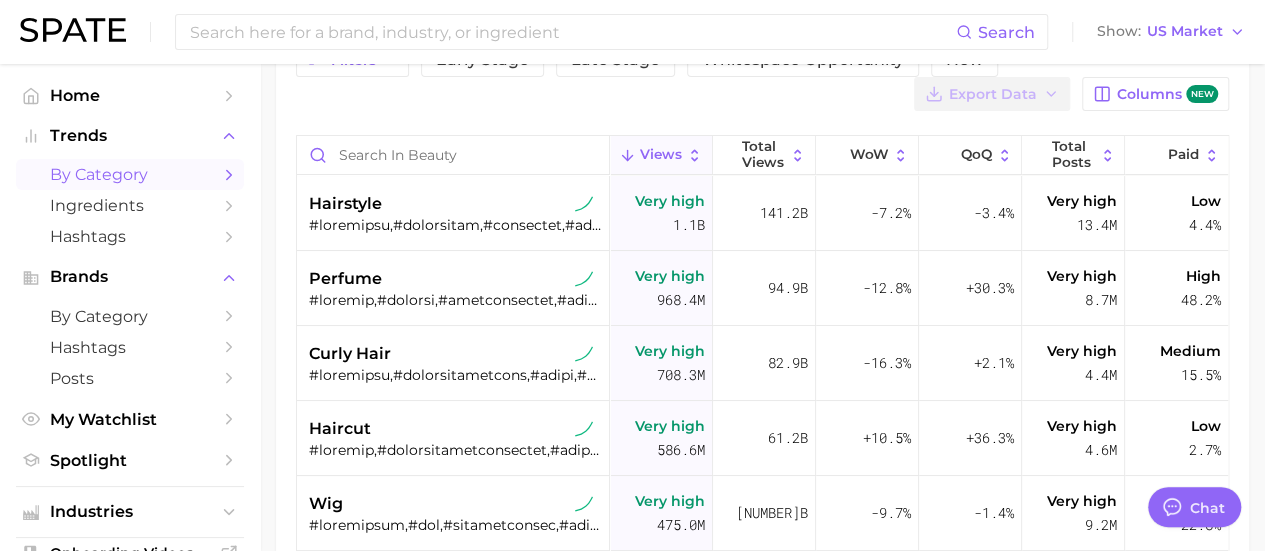 scroll, scrollTop: 222, scrollLeft: 0, axis: vertical 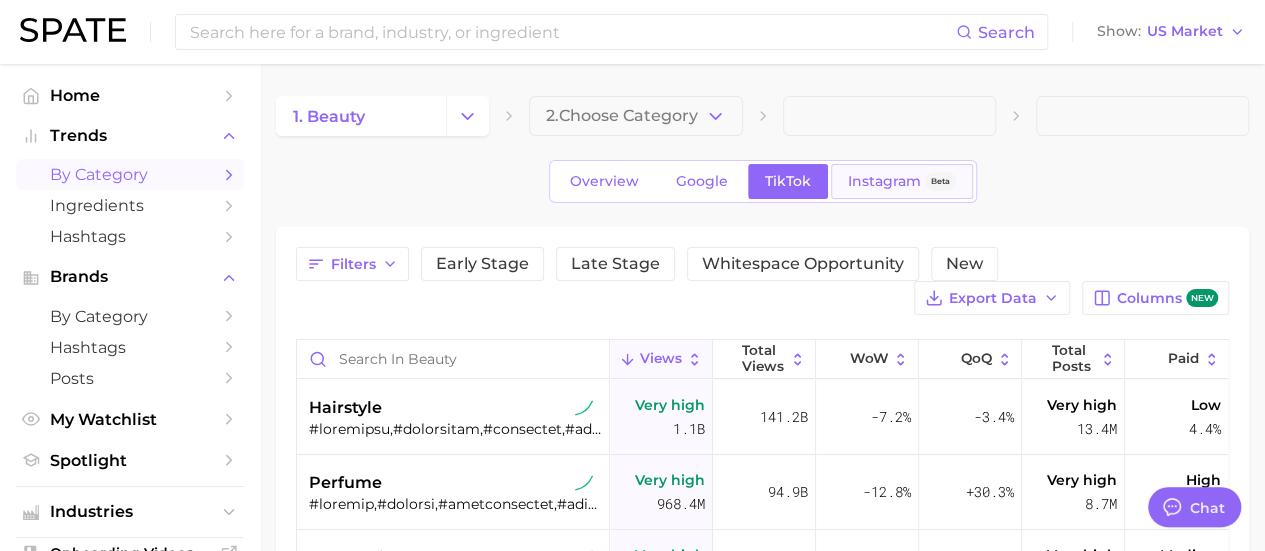 click on "Instagram" at bounding box center (884, 181) 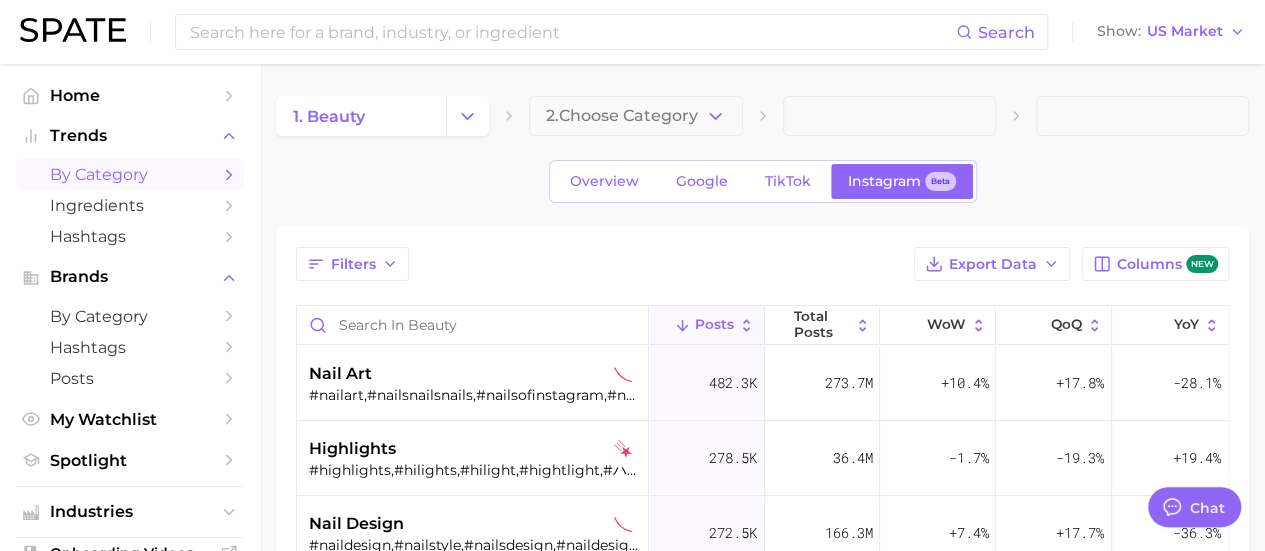click on "Filters Export Data Columns new Posts Total Posts WoW QoQ YoY nail art #nailart,#nailsnailsnails,#nailsofinstagram,#nailsart,#nails💅,#nailsdesign,#naildesigns,#nailsonfleek,#nailsinspiration,#trendynails [NUMBER]k [NUMBER]m +[NUMBER]% +[NUMBER]% -[NUMBER]% highlights #highlights,#hilights,#hilight,#hightlight,#ハイライトカラー,#hairhighlights,#highlightshair,#highlightedhair,#highlighthair,#lowlightsandhighlights [NUMBER]k [NUMBER]m -[NUMBER]% -[NUMBER]% +[NUMBER]% nail design #naildesign,#nailstyle,#nailsdesign,#naildesigns,#nailgoals,#nailaddict,#ネイルデザイン,#unhasdecoradas,#unhasperfeitas,#네일아트 [NUMBER]k [NUMBER]m +[NUMBER]% +[NUMBER]% -[NUMBER]% makeup artist #makeupartist,#mua,#bridalmakeupartist,#maquillajeprofesional,#pmuartist,#makeupartists,#muaindonesia,#weddingmakeupartist,#visagismo,#makeupartistsworldwide [NUMBER]k [NUMBER]m +[NUMBER]% +[NUMBER]% -[NUMBER]% hairstyle #hairgoals,#hairstyle,#hairstyles,#hairideas,#hairfashion,#hairstyling,#hairdo,#hairtrends,#miamihairstylist,#penteados [NUMBER]k [NUMBER]m +[NUMBER]% +[NUMBER]% -[NUMBER]% hair salon [NUMBER]k wig" at bounding box center (762, 551) 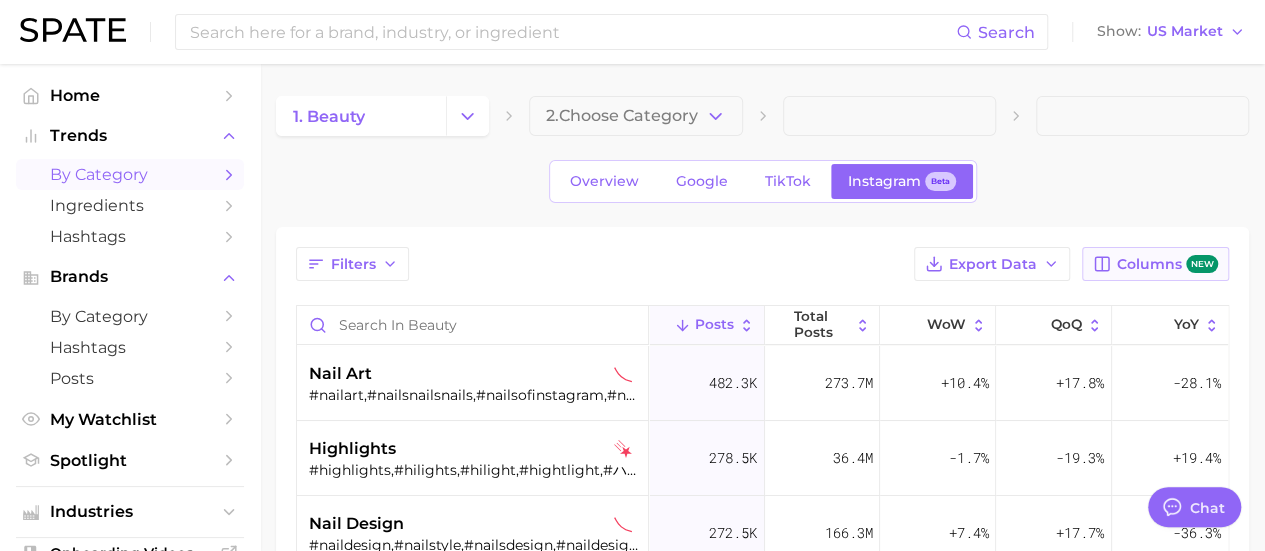 click on "Columns new" at bounding box center [1167, 264] 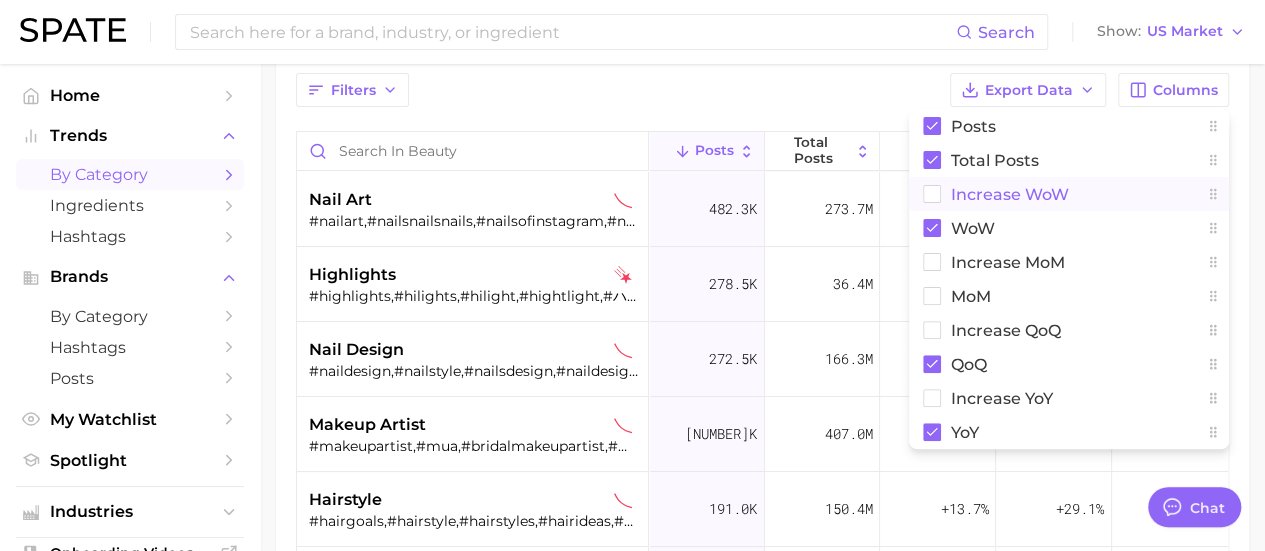 scroll, scrollTop: 200, scrollLeft: 0, axis: vertical 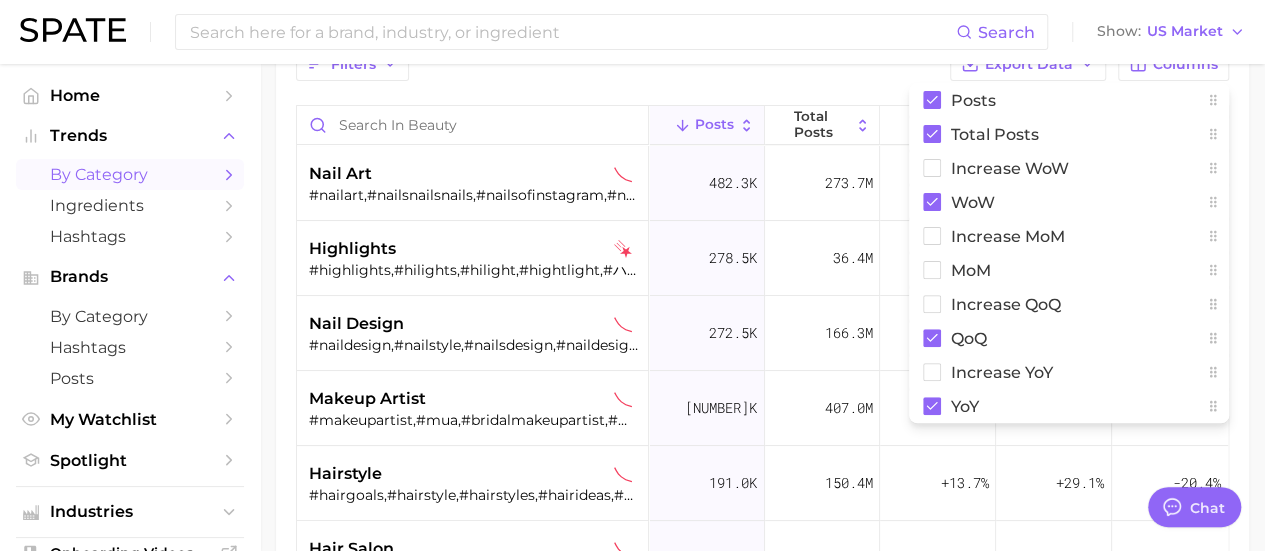 click on "Filters Export Data Columns Posts Total Posts Increase WoW WoW Increase MoM MoM Increase QoQ QoQ Increase YoY YoY Posts Total Posts WoW QoQ YoY nail art #nailart,#nailsnailsnails,#nailsofinstagram,#nailsart,#nails💅,#nailsdesign,#naildesigns,#nailsonfleek,#nailsinspiration,#trendynails 482.3k 273.7m +10.4% +17.8% -28.1% highlights #highlights,#hilights,#hilight,#hightlight,#ハイライトカラー,#hairhighlights,#highlightshair,#highlightedhair,#highlighthair,#lowlightsandhighlights 278.5k 36.4m -1.7% -19.3% +19.4% nail design #naildesign,#nailstyle,#nailsdesign,#naildesigns,#nailgoals,#nailaddict,#ネイルデザイン,#unhasdecoradas,#unhasperfeitas,#네일아트 272.5k 166.3m +7.4% +17.7% -36.3% makeup artist #makeupartist,#mua,#bridalmakeupartist,#maquillajeprofesional,#pmuartist,#makeupartists,#muaindonesia,#weddingmakeupartist,#visagismo,#makeupartistsworldwide 216.8k 407.0m +15.3% +25.3% -22.4% hairstyle 191.0k 150.4m +13.7% +29.1% -20.4% hair salon 173.8k 133.5m +6.4% +16.3% -47.6% highlighter wig" at bounding box center (762, 351) 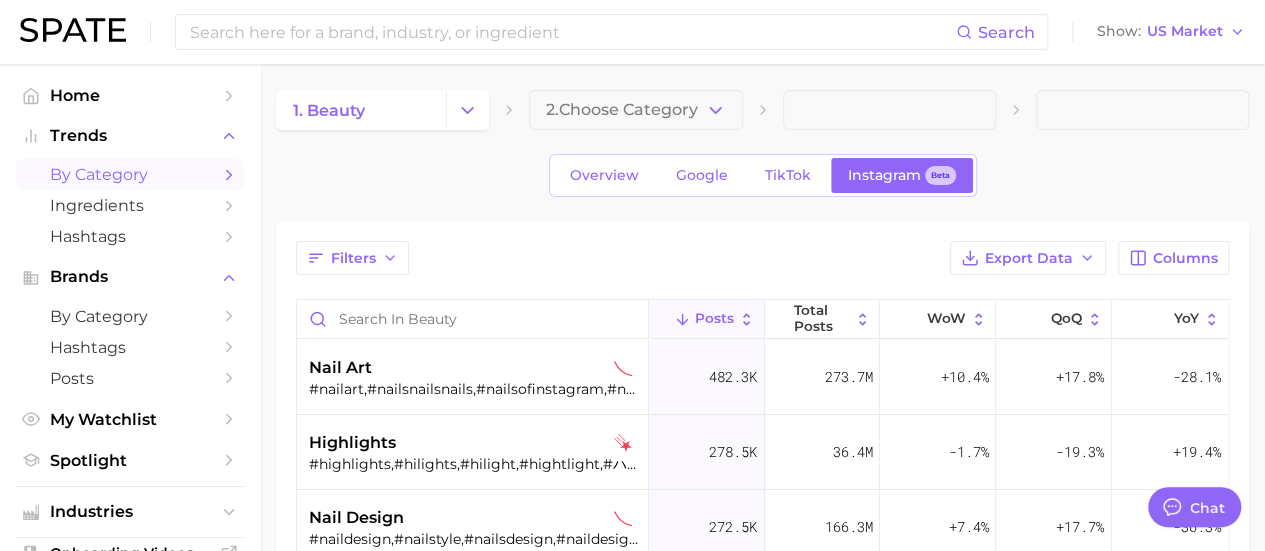 scroll, scrollTop: 0, scrollLeft: 0, axis: both 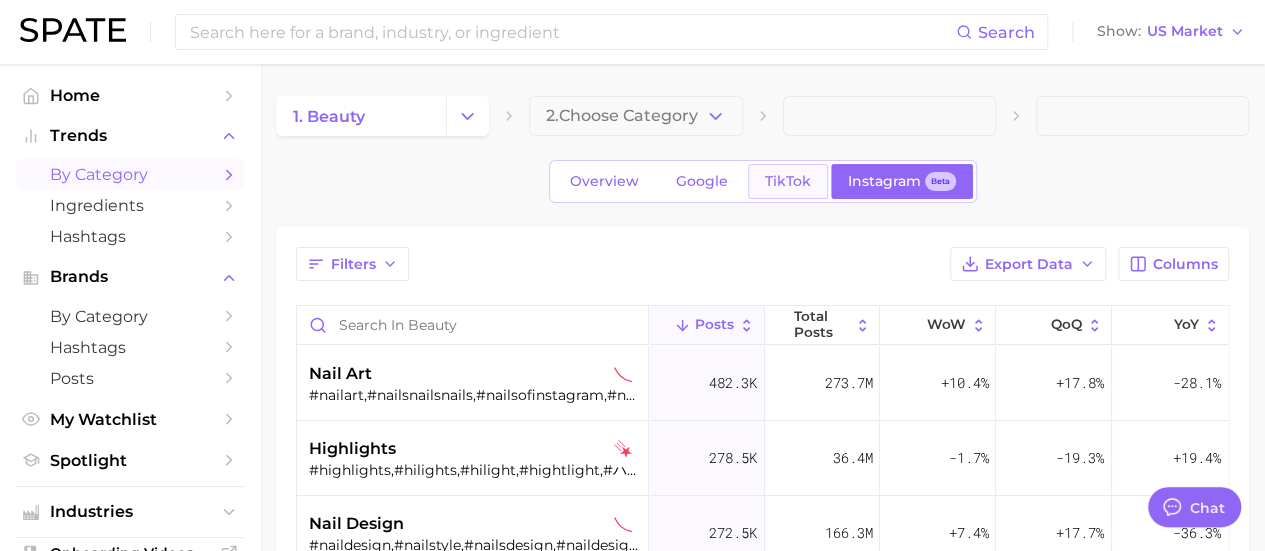 click on "TikTok" at bounding box center (788, 181) 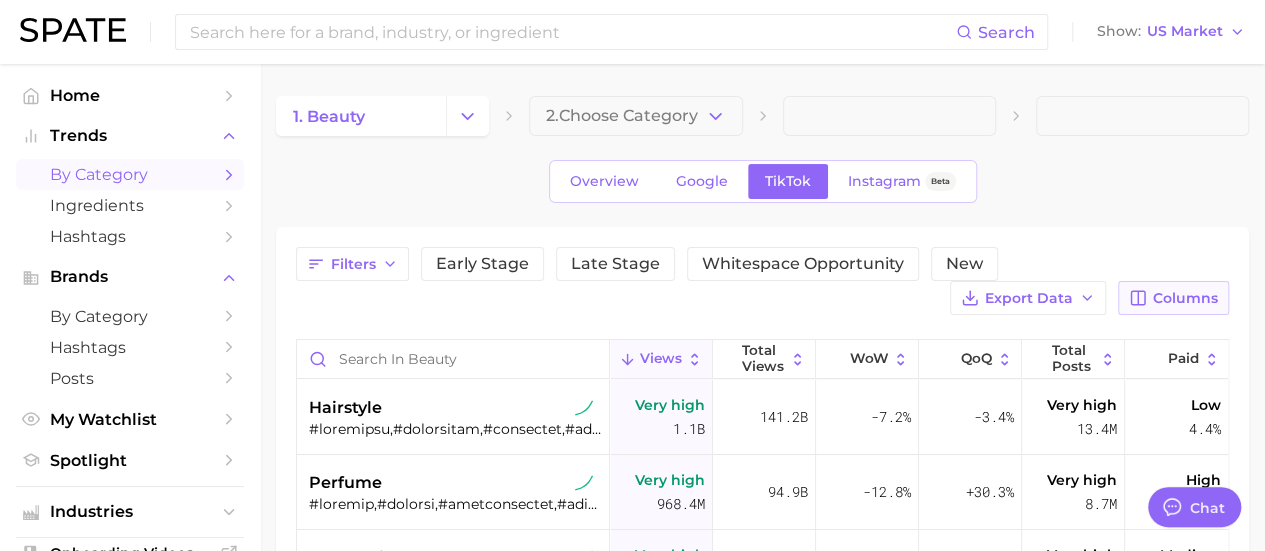 click on "Columns" at bounding box center (1173, 298) 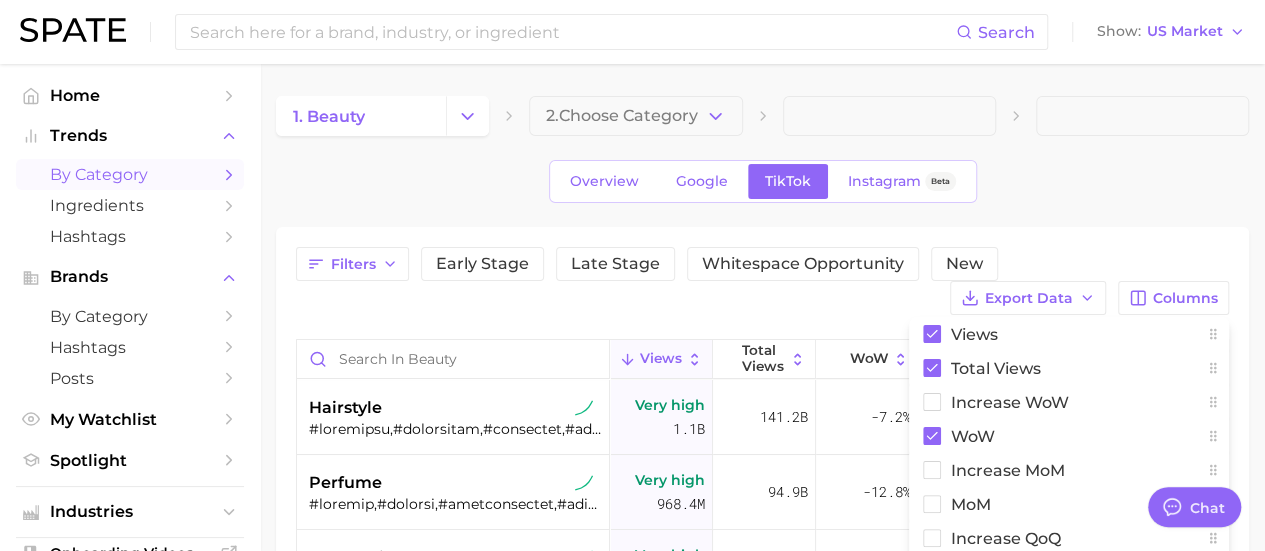 scroll, scrollTop: 200, scrollLeft: 0, axis: vertical 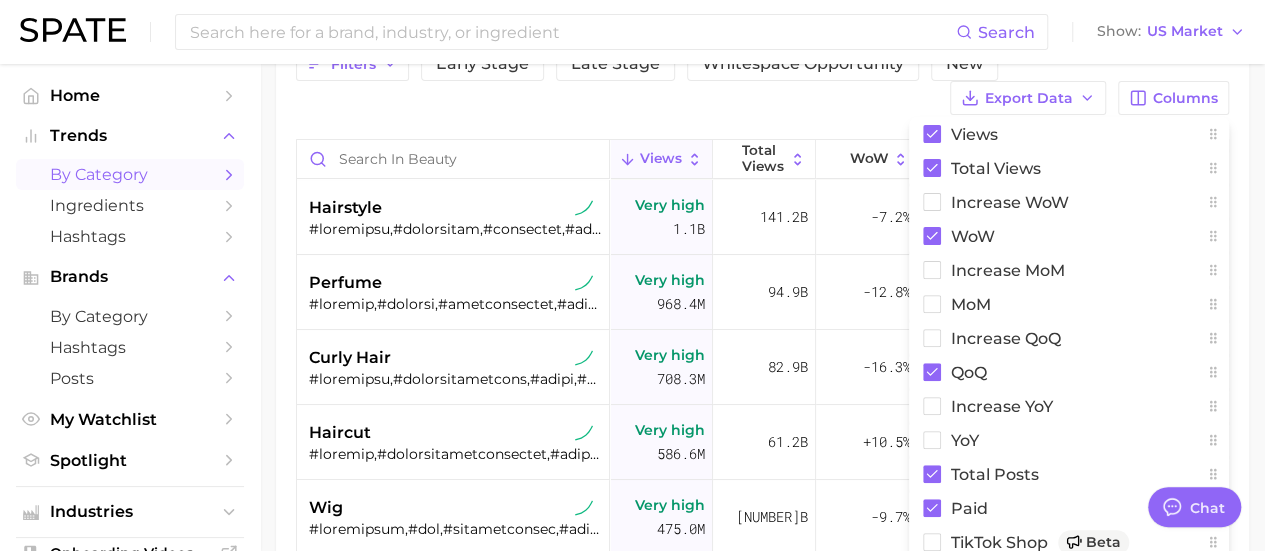 click on "Filters Early Stage Late Stage Whitespace Opportunity New Export Data Columns Views Total Views Increase WoW WoW increase MoM MoM increase QoQ QoQ increase YoY YoY Total Posts Paid TikTok Shop Beta engagement Sentiment" at bounding box center [762, 81] 